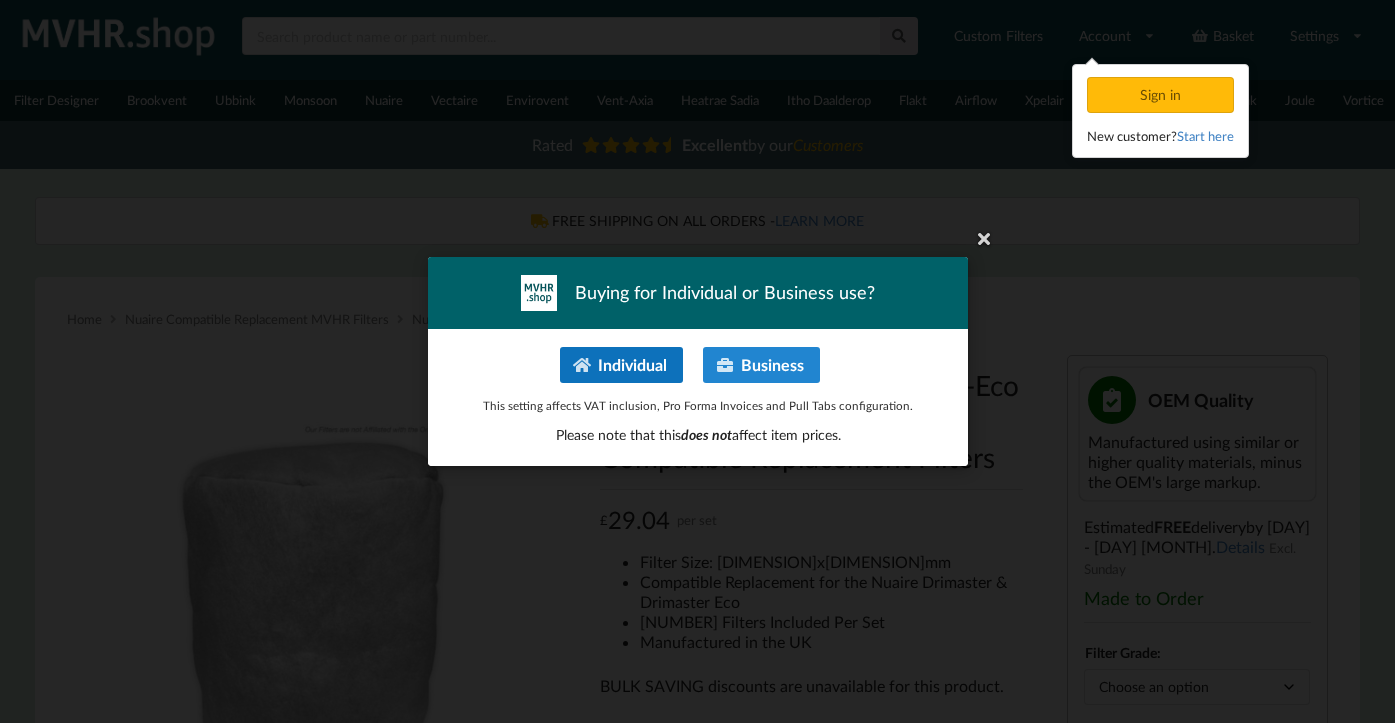 scroll, scrollTop: 33, scrollLeft: 0, axis: vertical 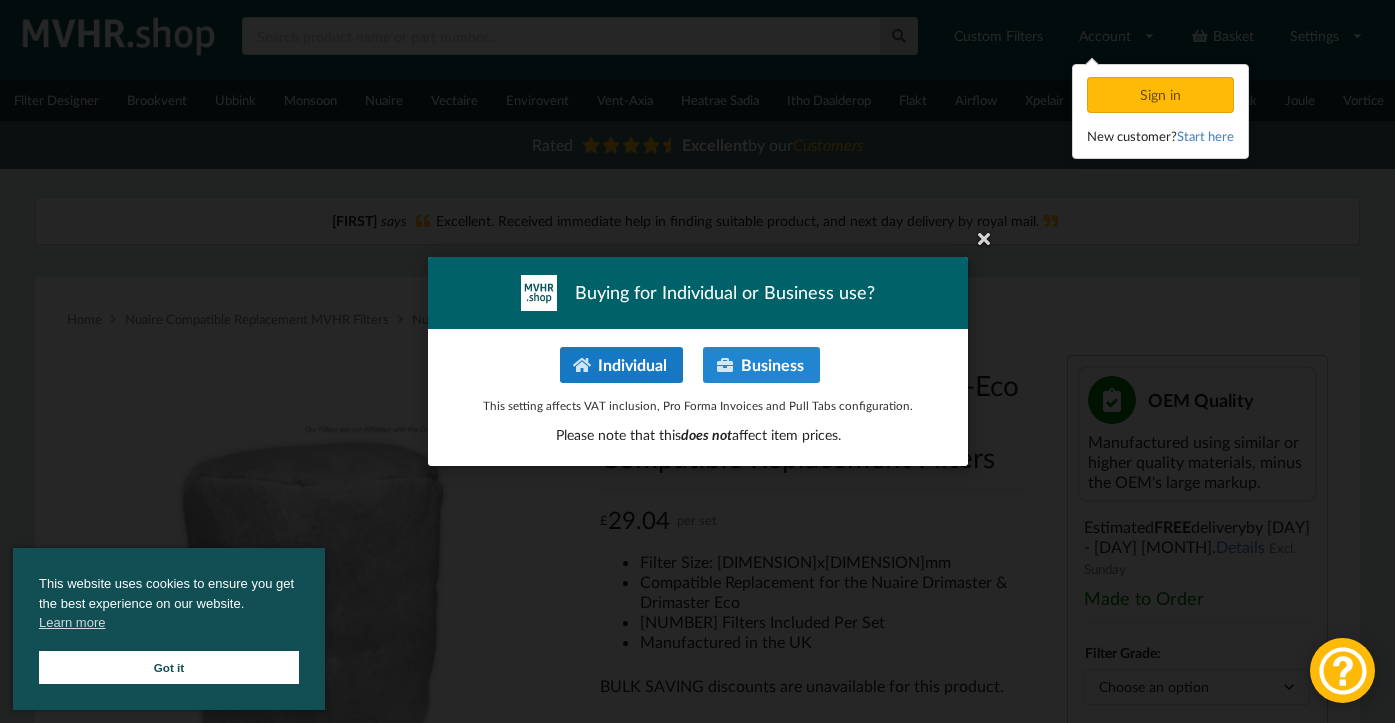 click on "Individual" at bounding box center [620, 365] 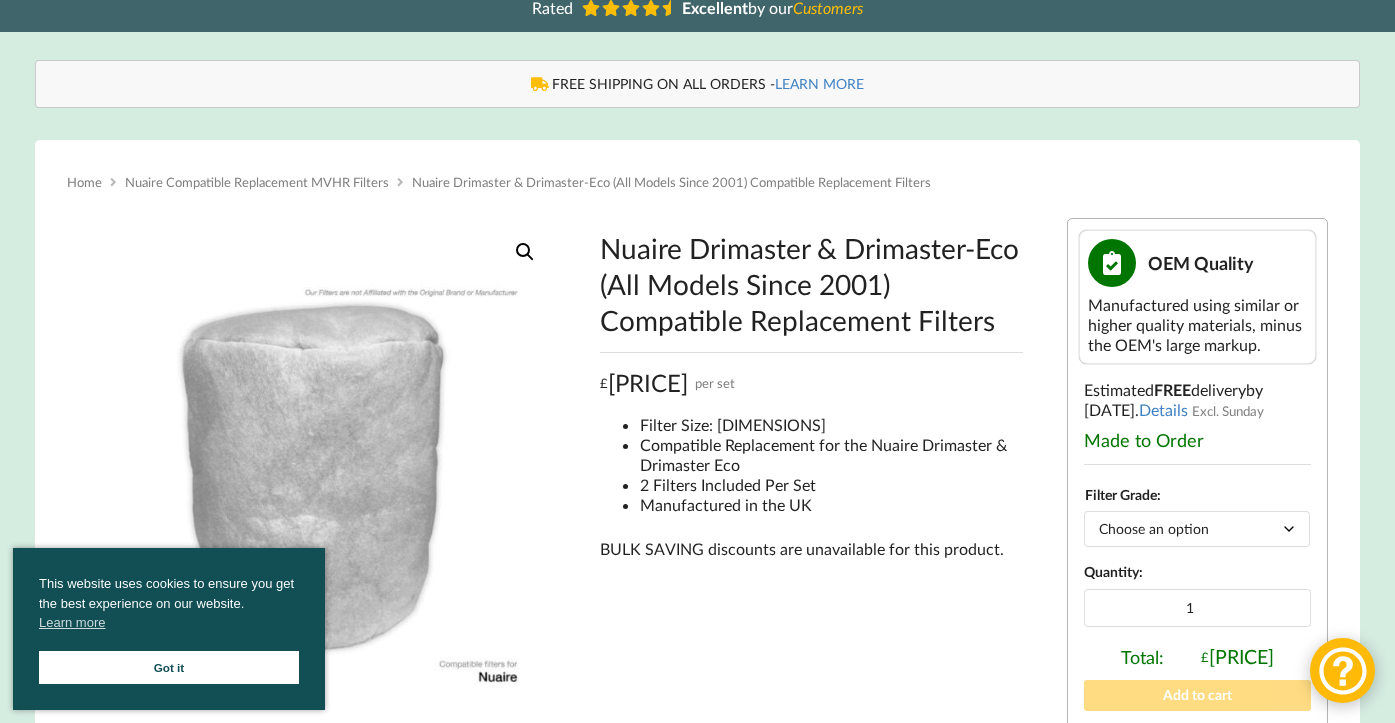 scroll, scrollTop: 212, scrollLeft: 0, axis: vertical 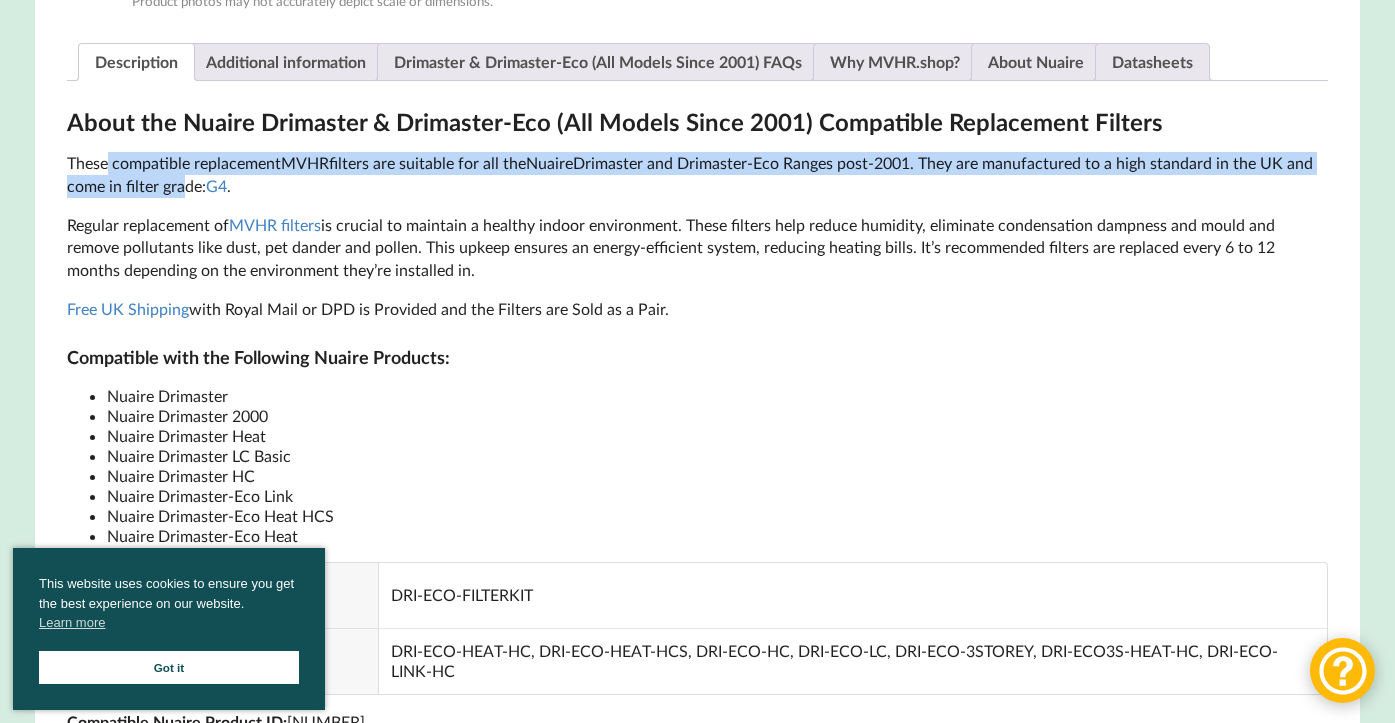 drag, startPoint x: 105, startPoint y: 166, endPoint x: 178, endPoint y: 187, distance: 75.96052 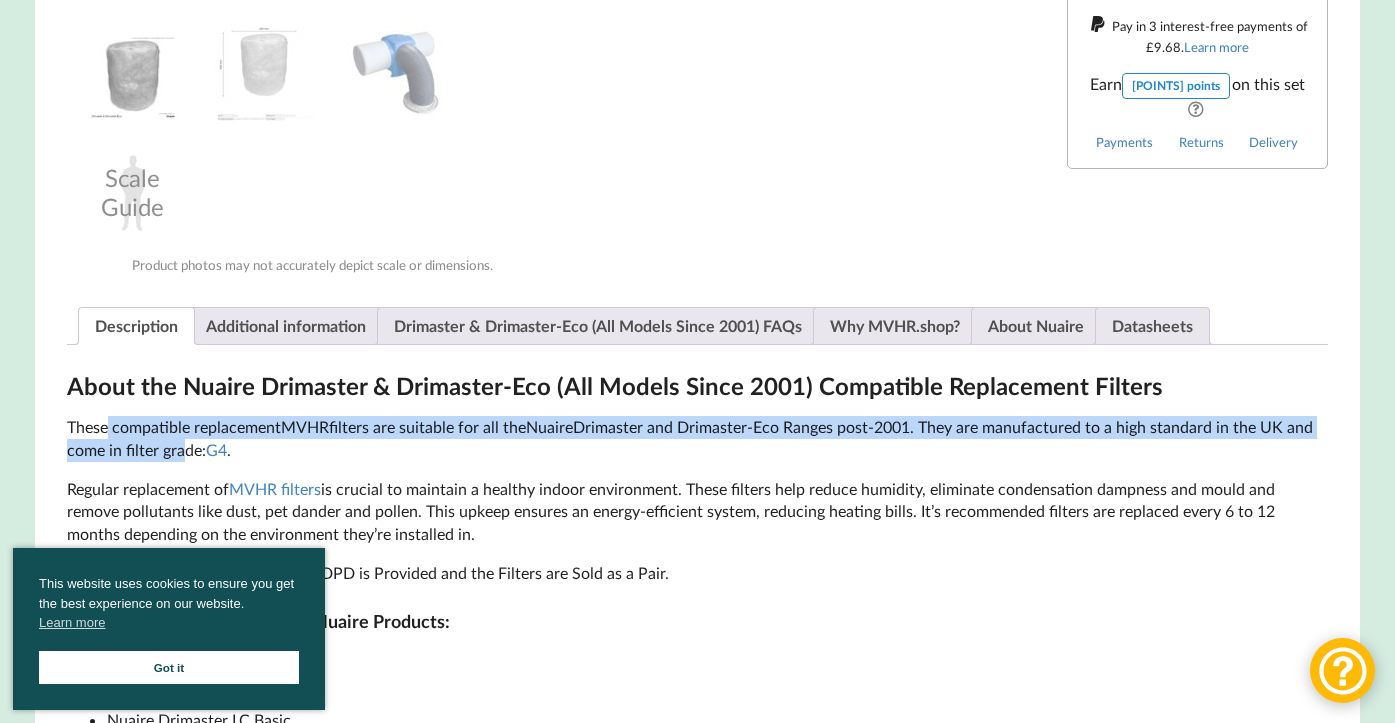 scroll, scrollTop: 913, scrollLeft: 0, axis: vertical 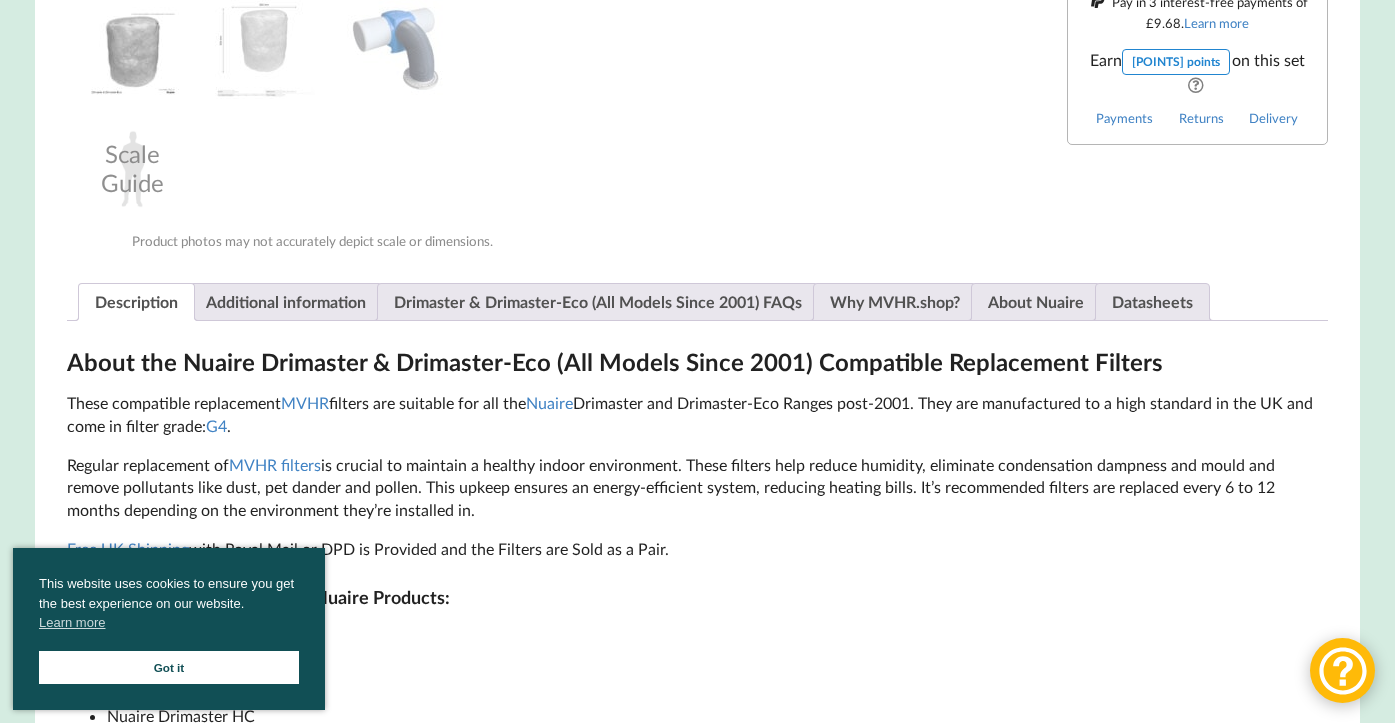 click on "Got it" at bounding box center [169, 667] 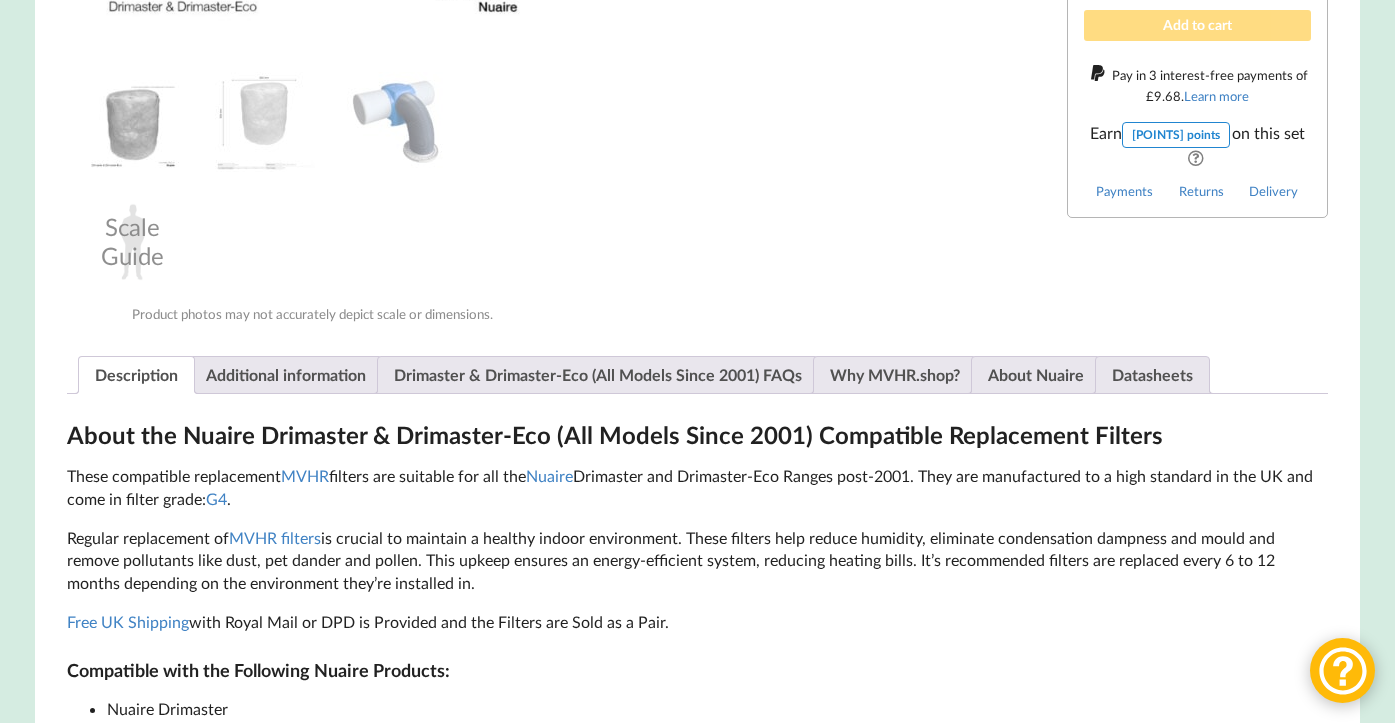 scroll, scrollTop: 857, scrollLeft: 0, axis: vertical 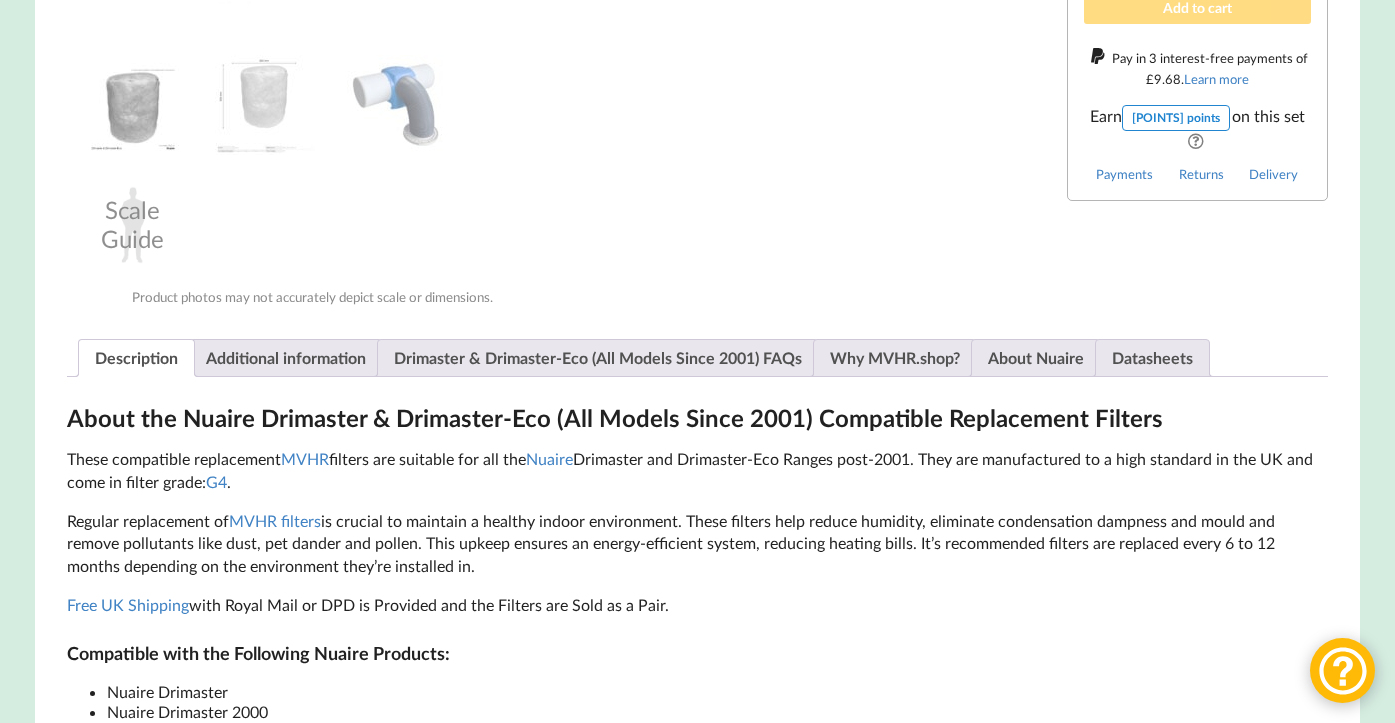 drag, startPoint x: 534, startPoint y: 457, endPoint x: 658, endPoint y: 448, distance: 124.32619 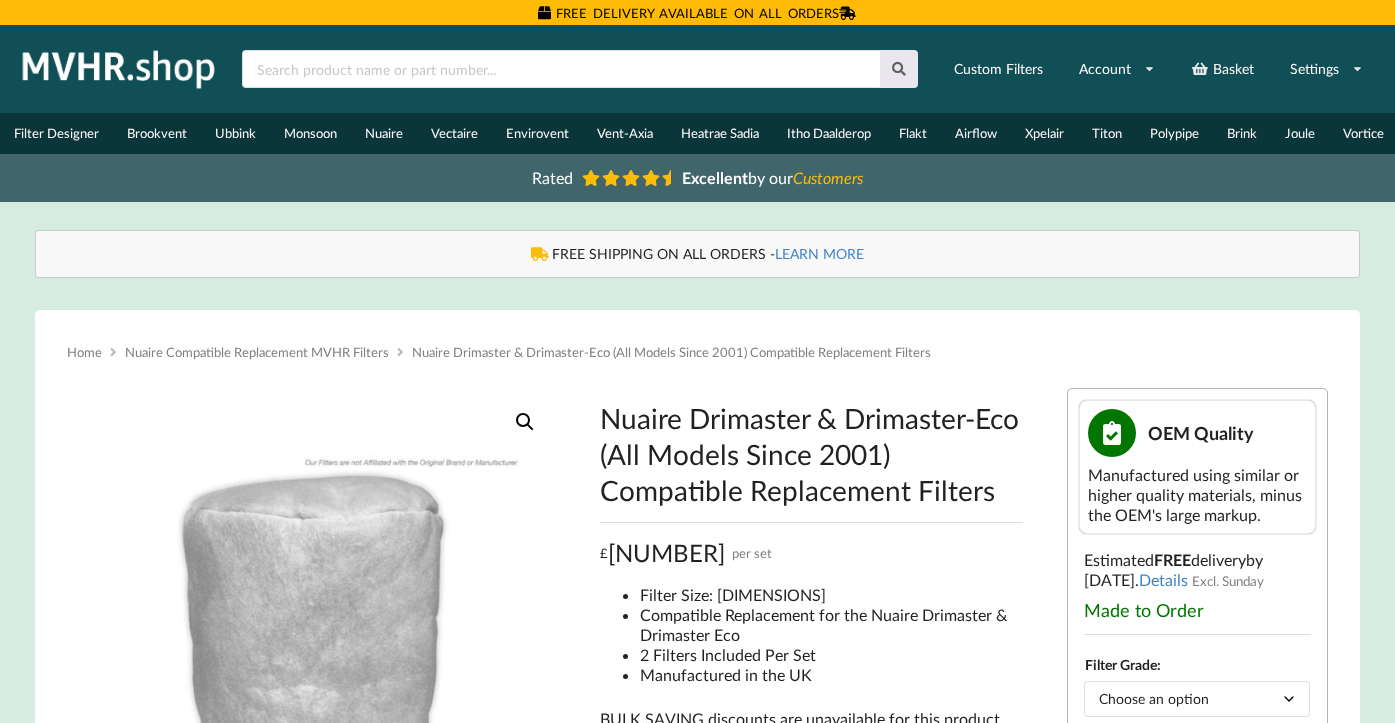 scroll, scrollTop: 0, scrollLeft: 0, axis: both 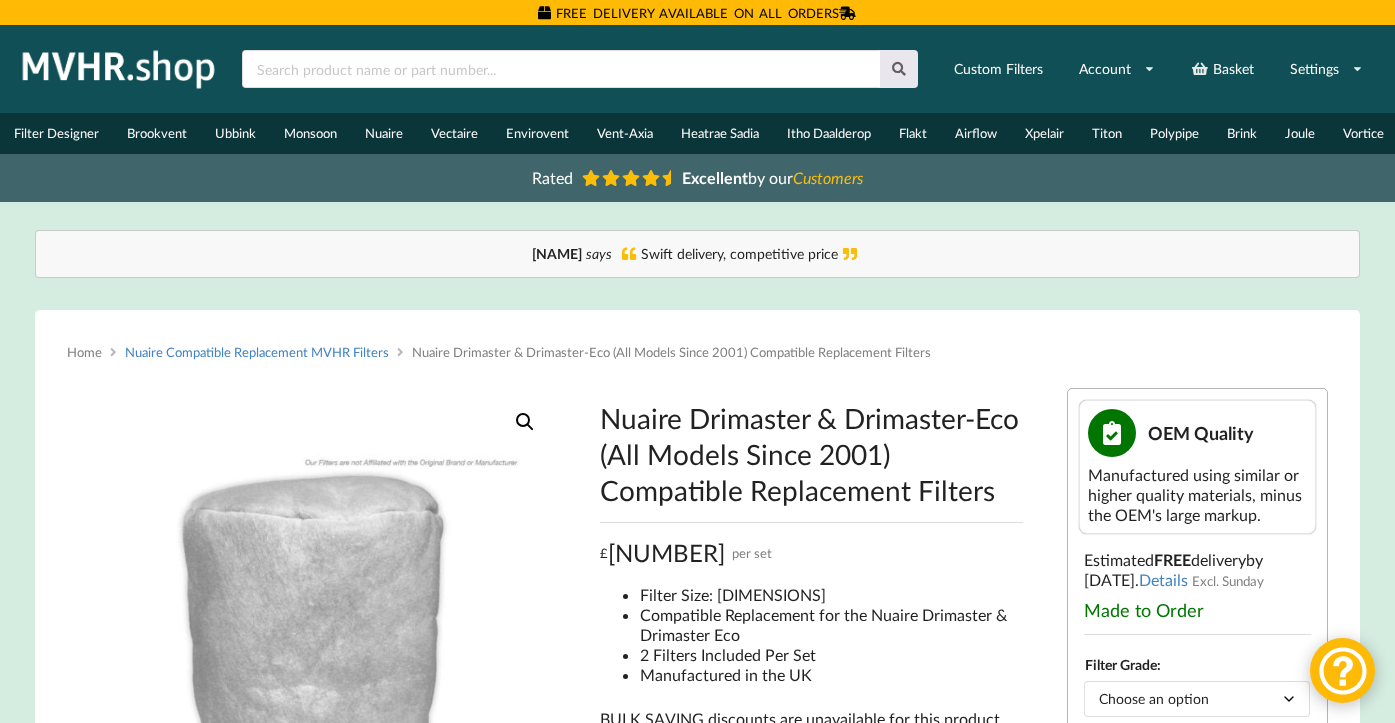 click on "Nuaire Compatible Replacement MVHR Filters" at bounding box center [257, 352] 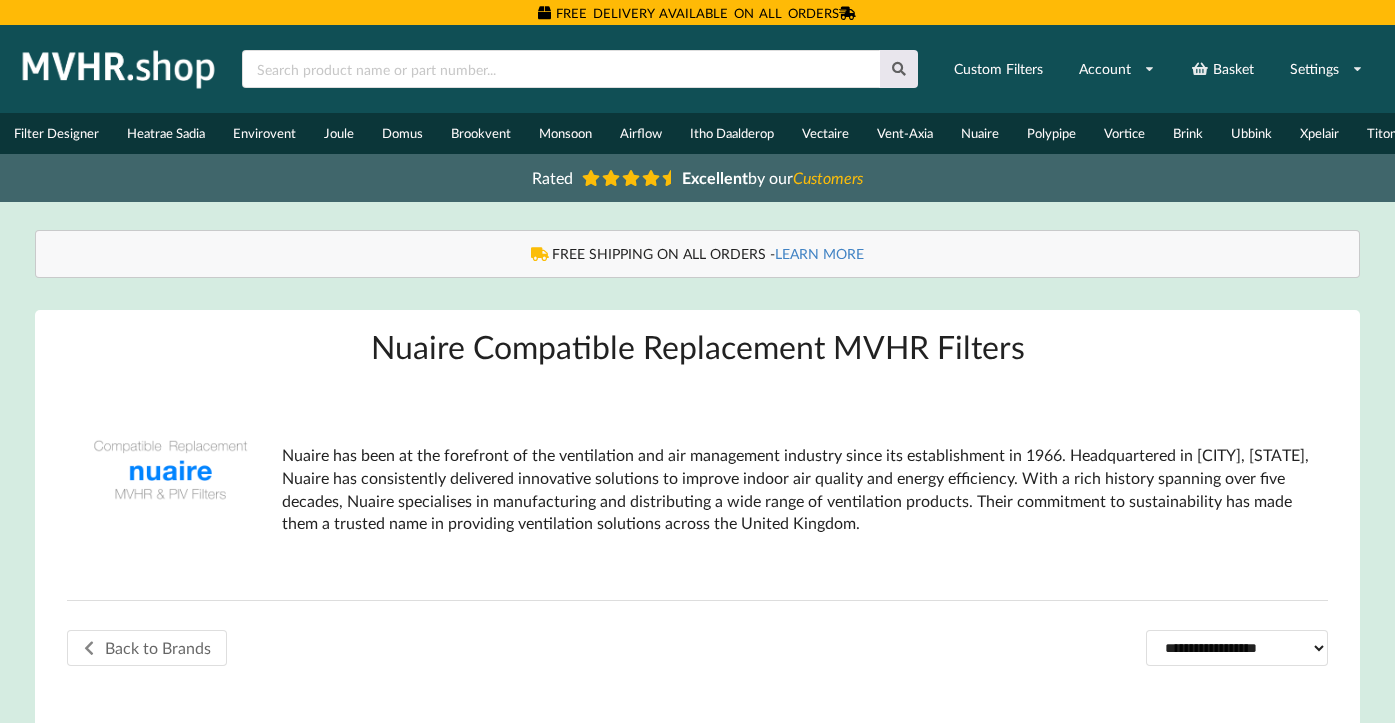 scroll, scrollTop: 332, scrollLeft: 0, axis: vertical 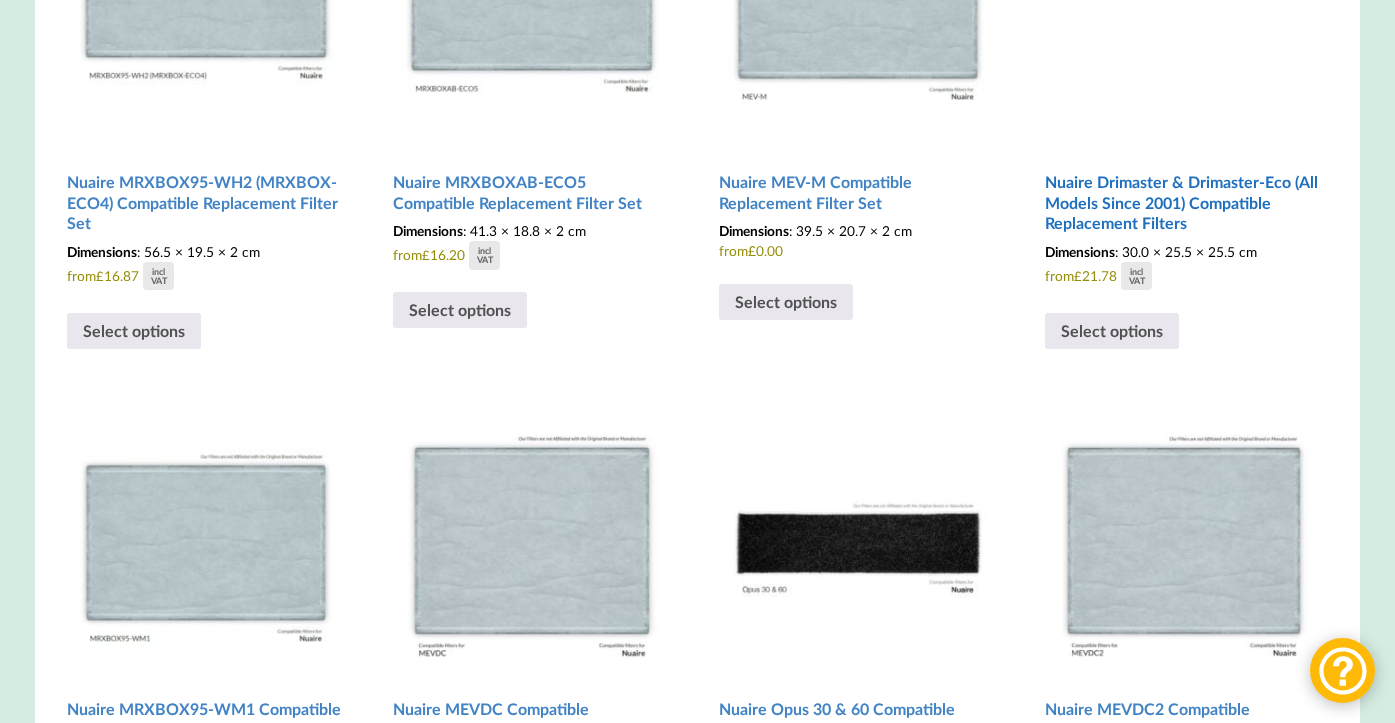 click on "Nuaire Drimaster & Drimaster-Eco (All Models Since 2001) Compatible Replacement Filters" at bounding box center [1184, 203] 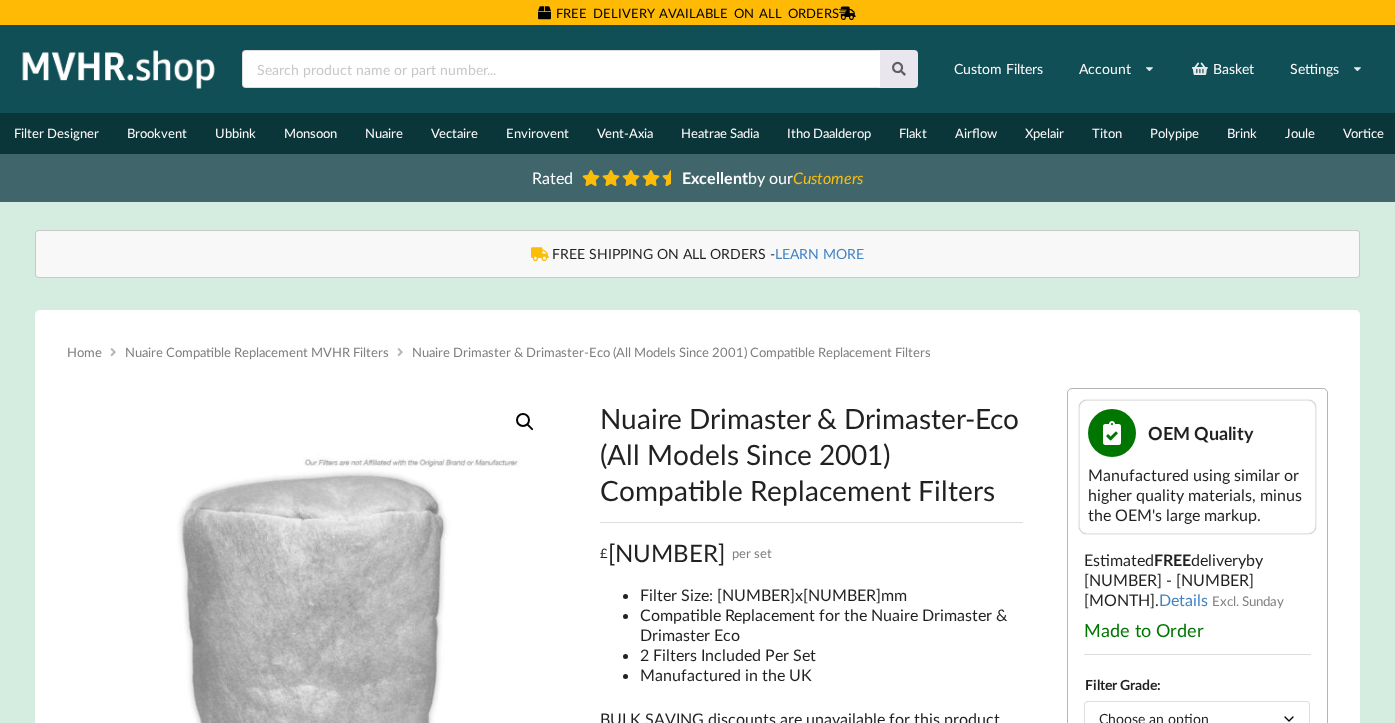 scroll, scrollTop: 0, scrollLeft: 0, axis: both 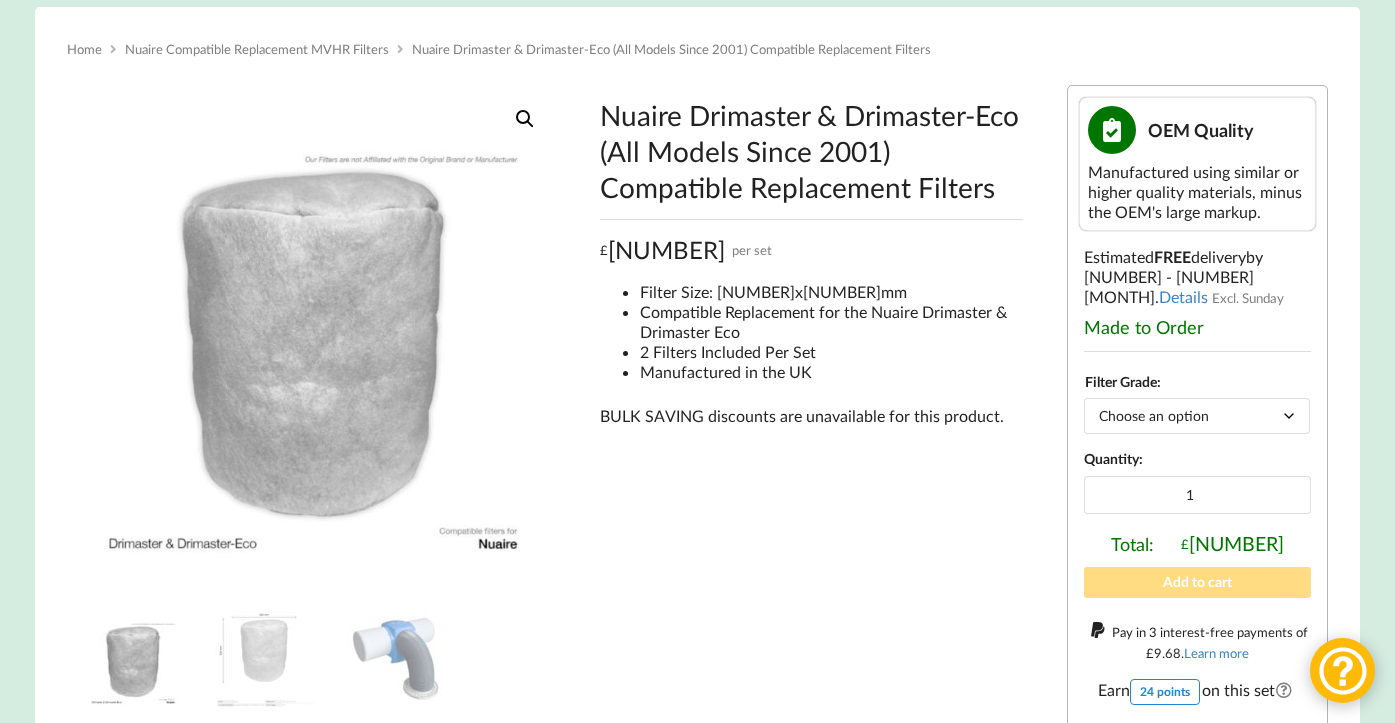 select on "G4" 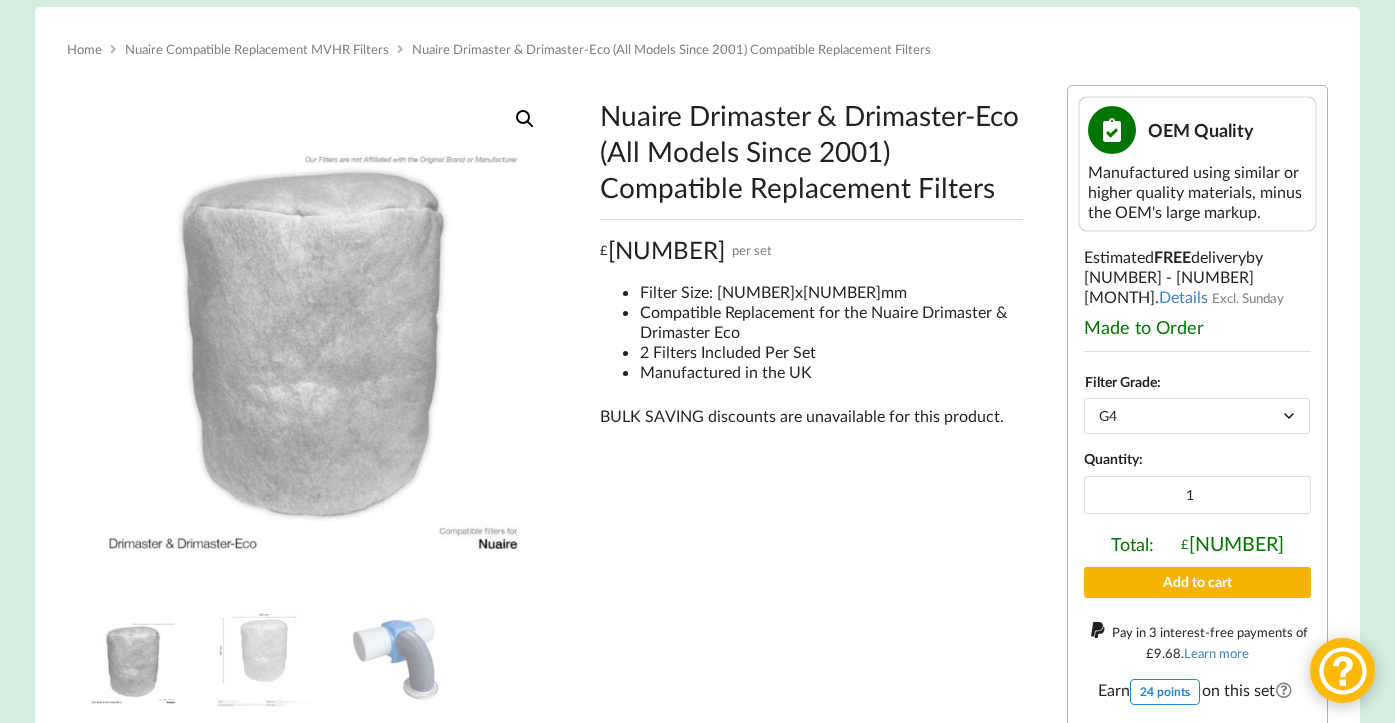 click on "Add to cart" at bounding box center (1198, 582) 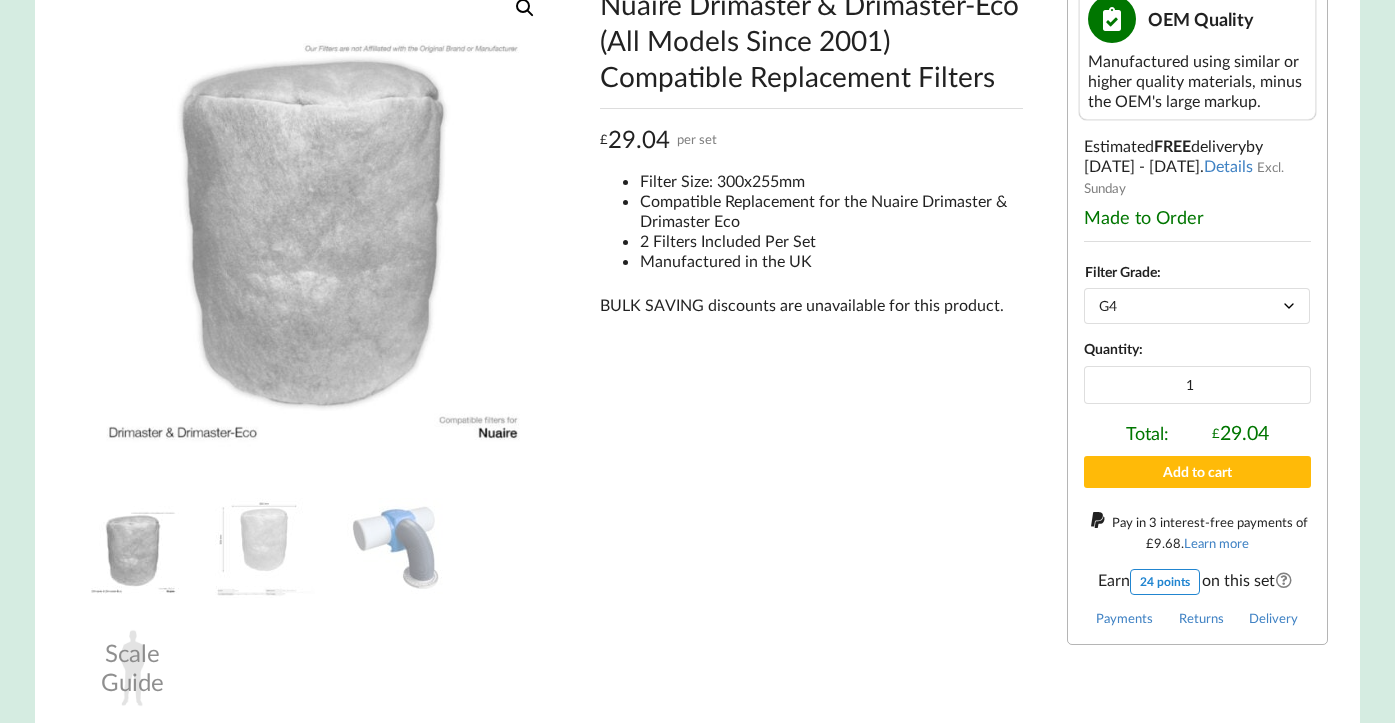 scroll, scrollTop: 521, scrollLeft: 0, axis: vertical 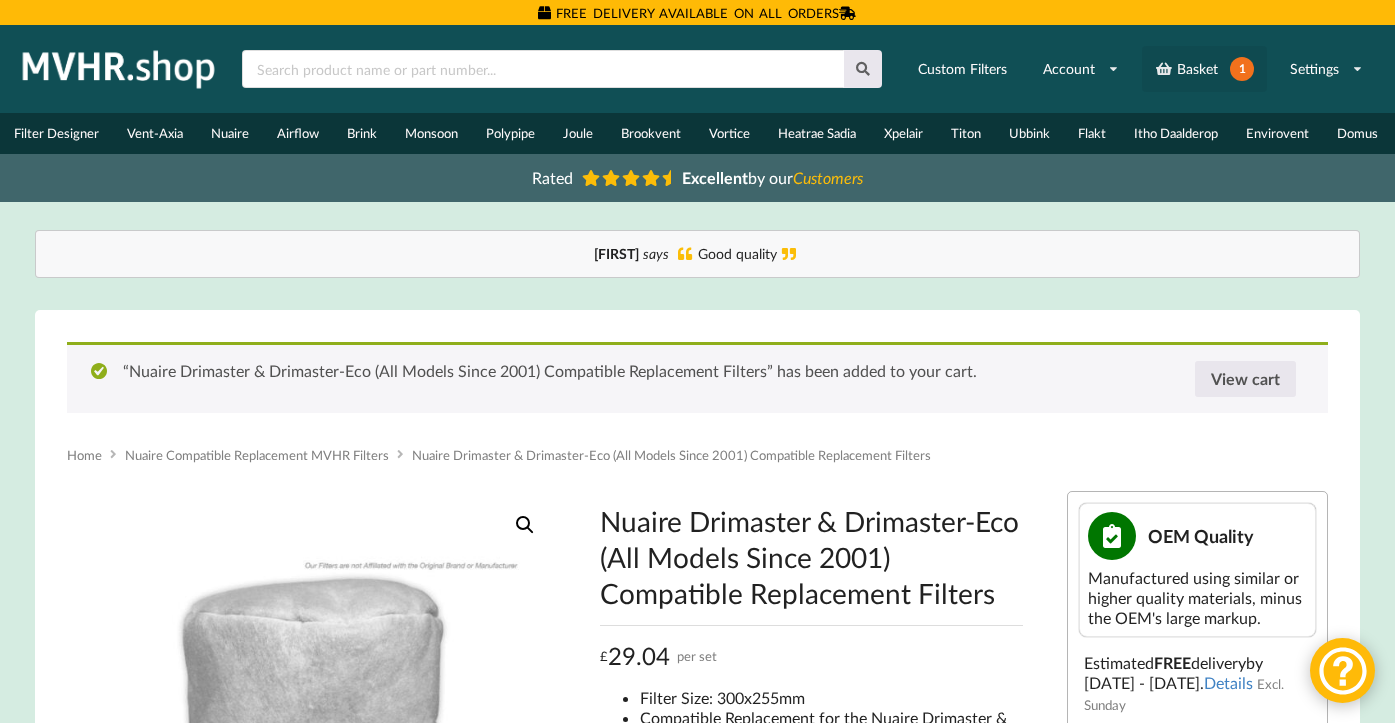 click on "Basket
1" at bounding box center (1204, 69) 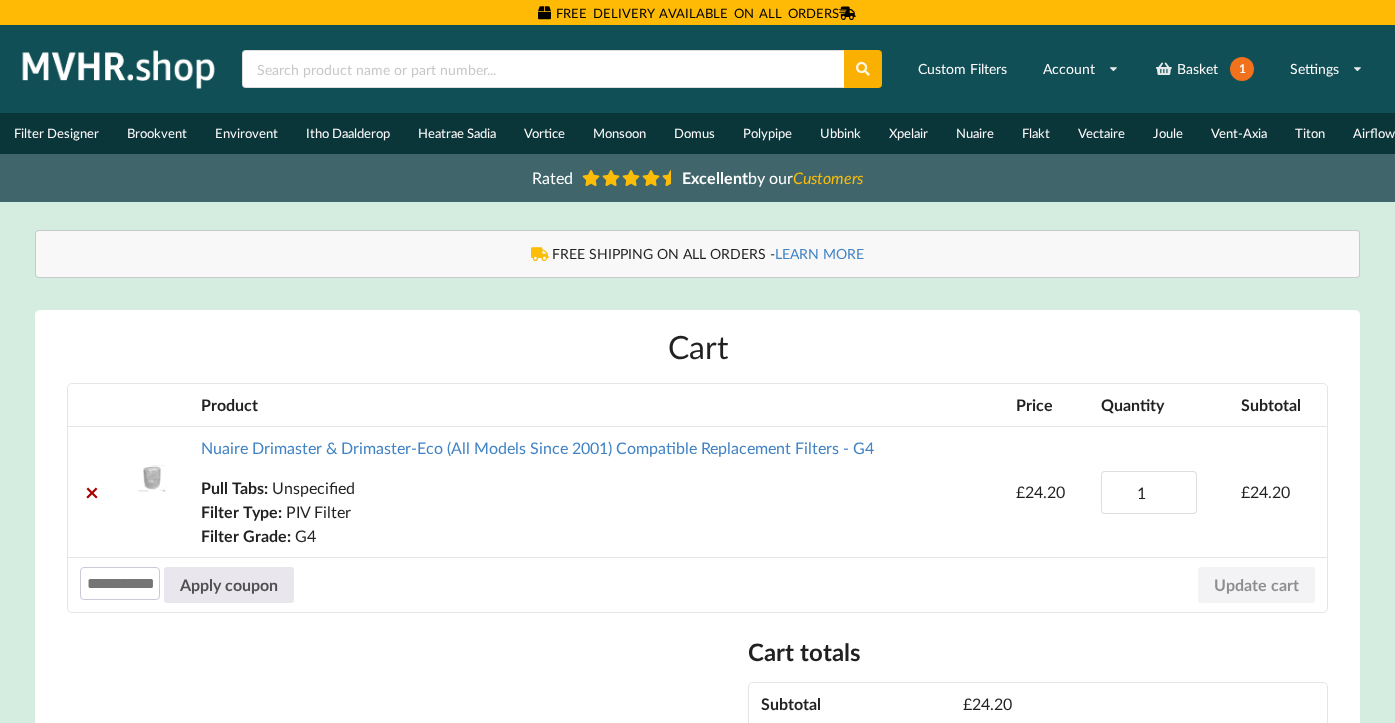 scroll, scrollTop: 0, scrollLeft: 0, axis: both 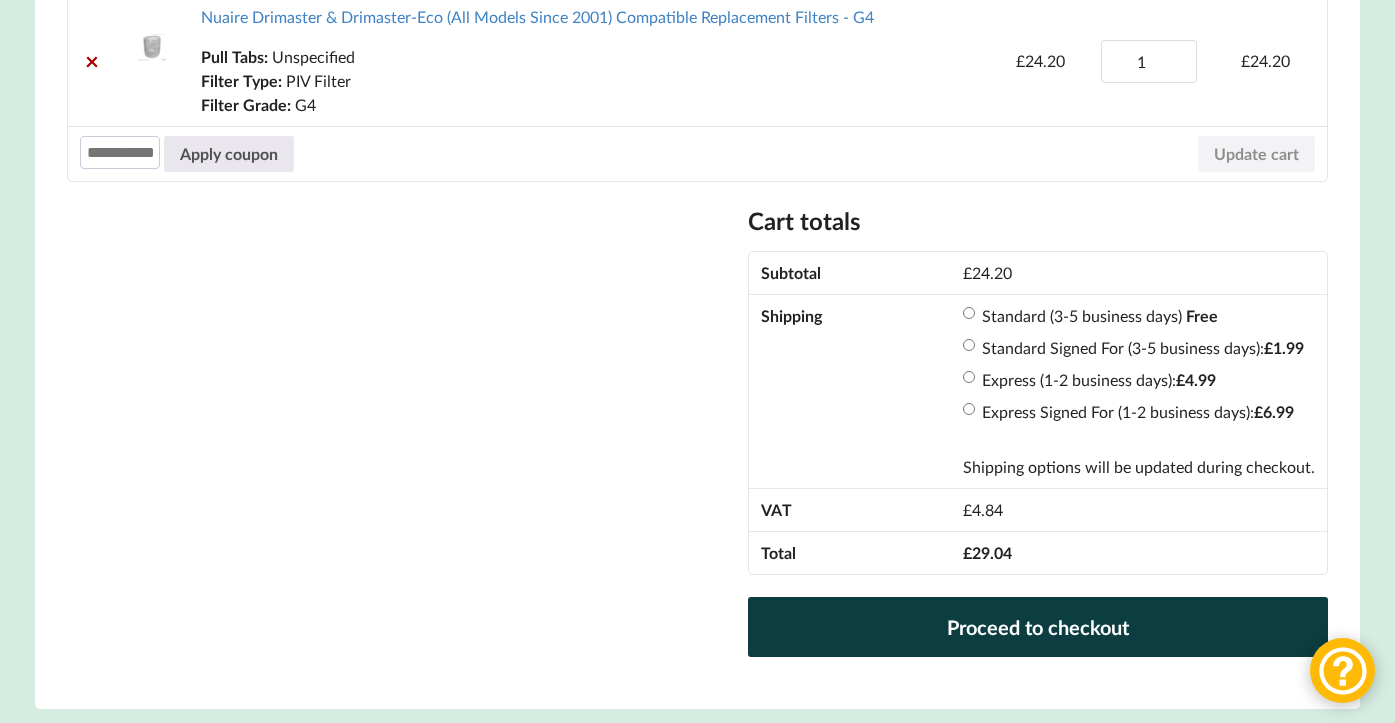 click on "Proceed to checkout" at bounding box center [1038, 627] 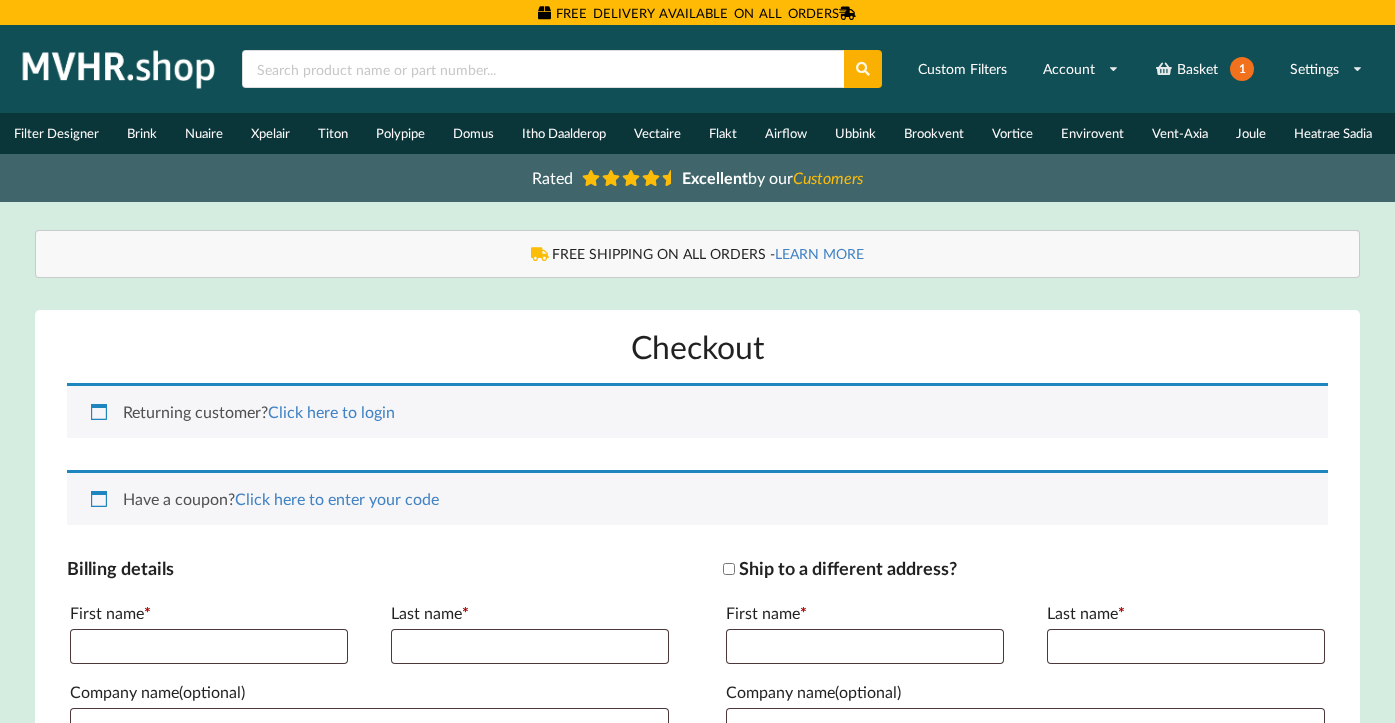 scroll, scrollTop: 0, scrollLeft: 0, axis: both 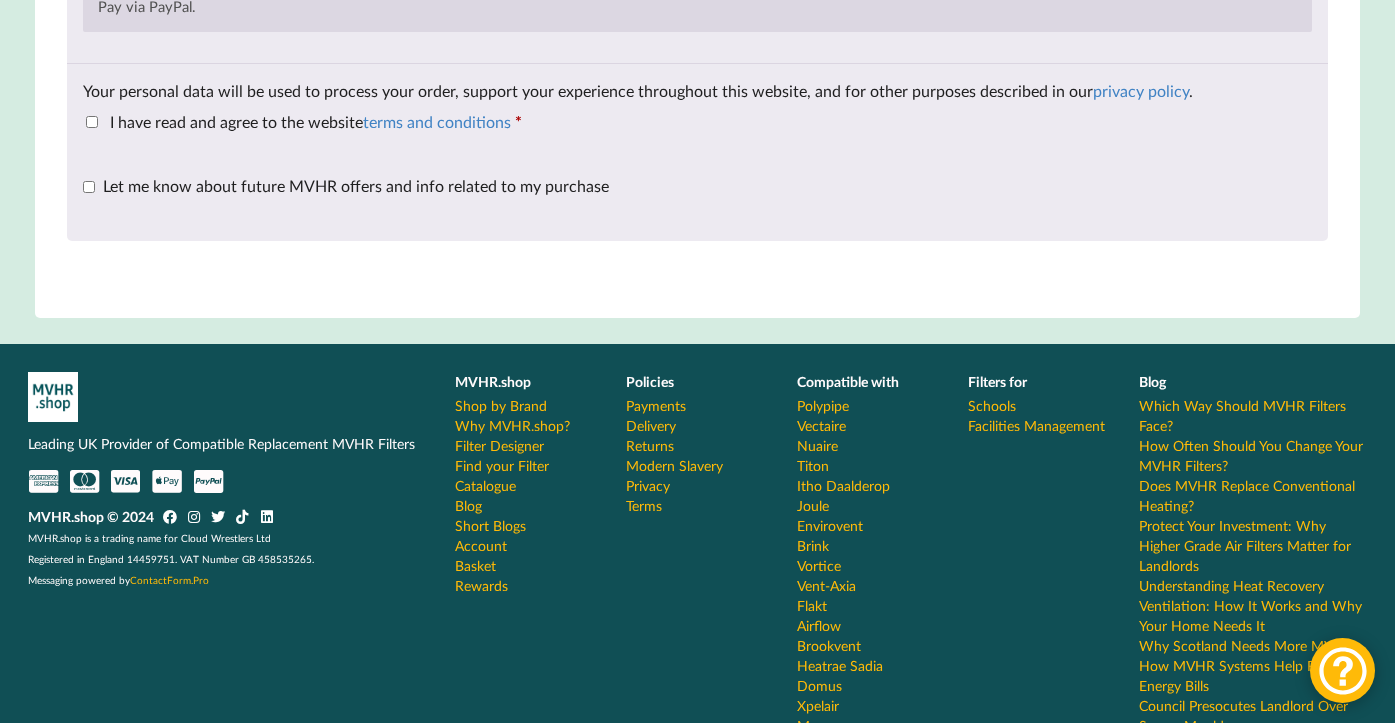 click on "I have read and agree to the website  terms and conditions" at bounding box center (310, 121) 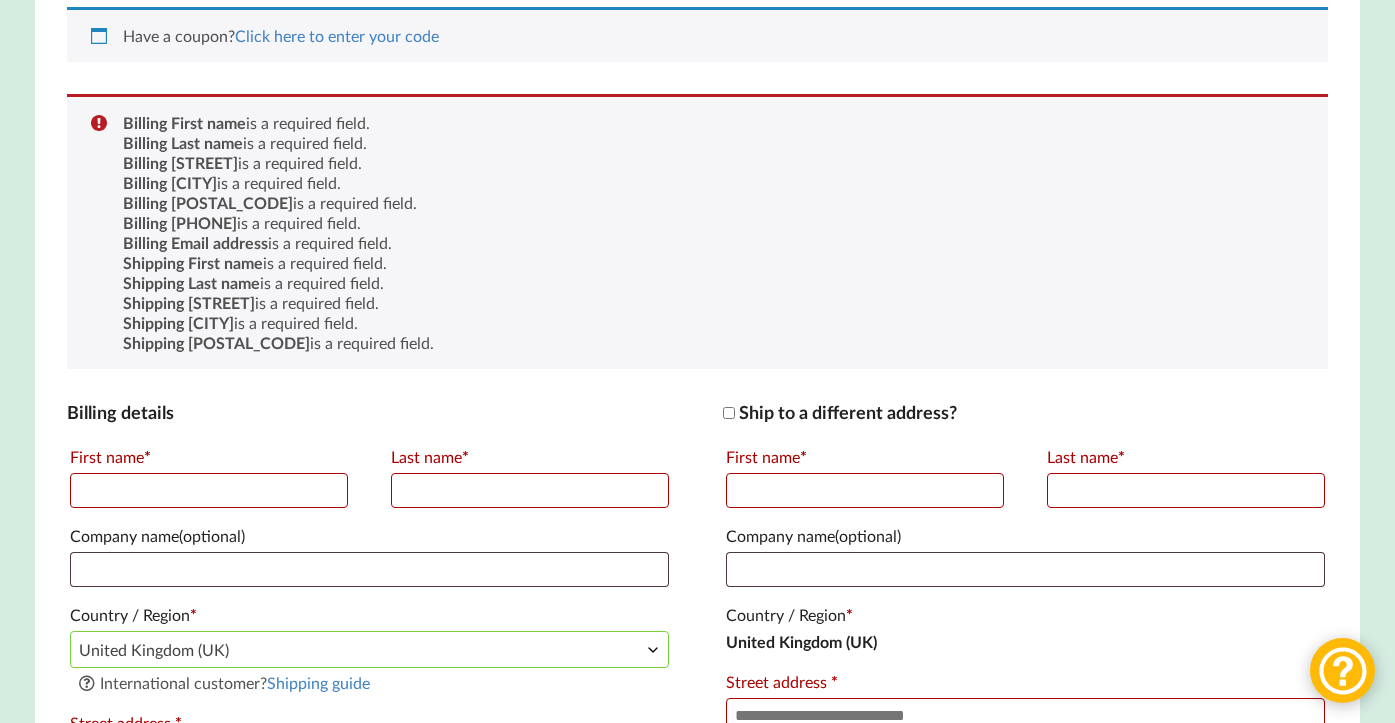 scroll, scrollTop: 462, scrollLeft: 0, axis: vertical 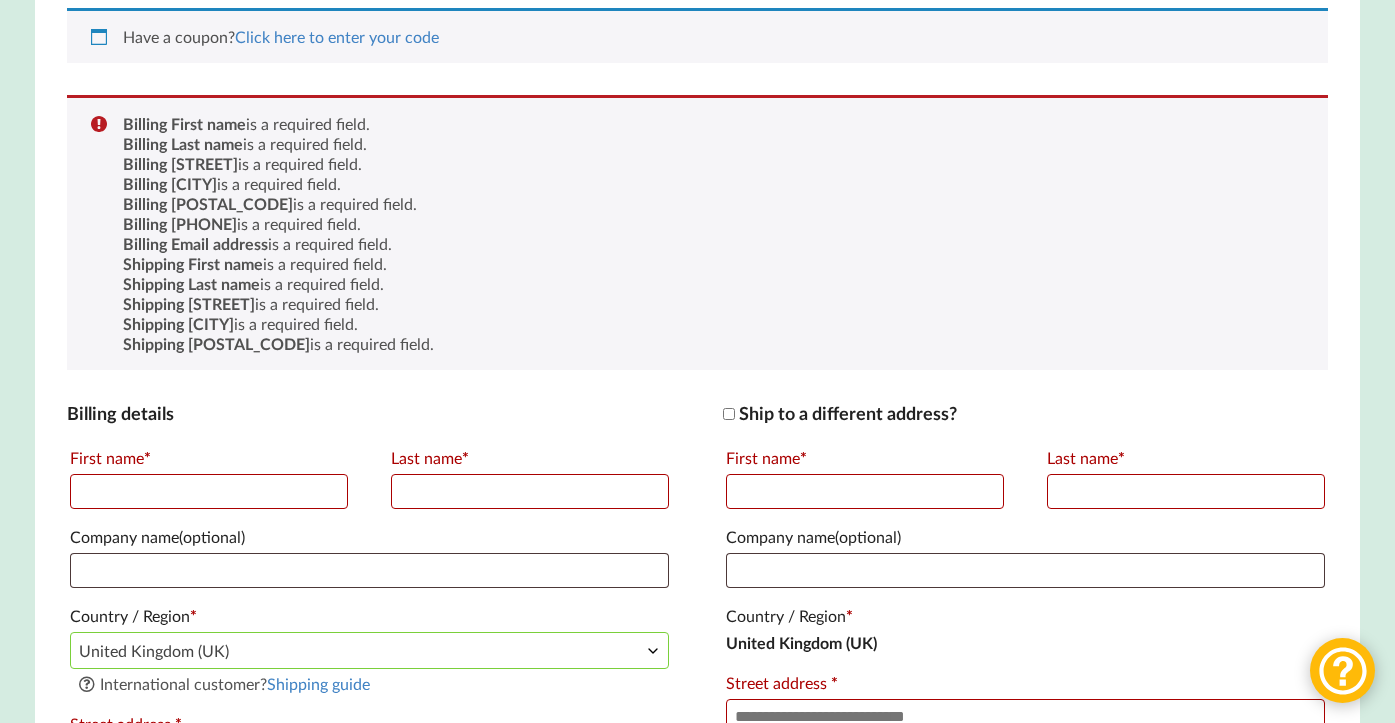 click on "**********" at bounding box center [369, 846] 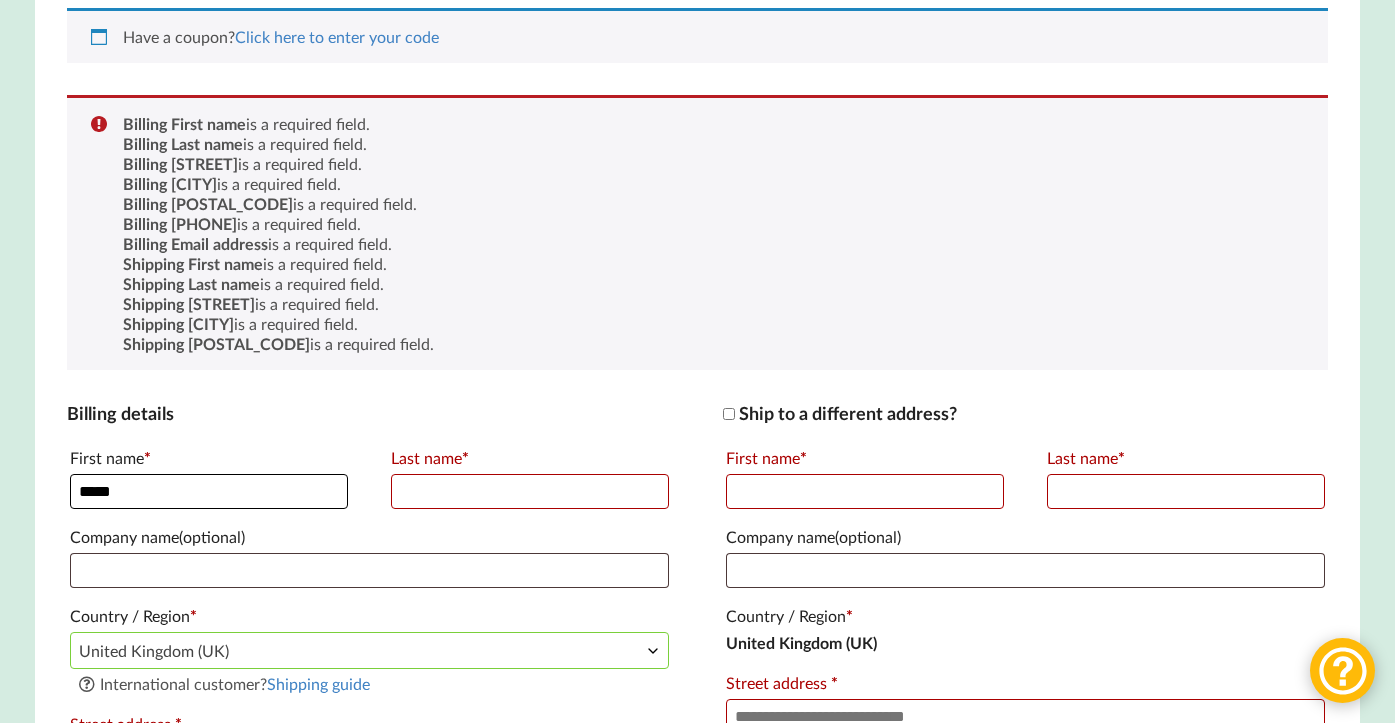 type on "*****" 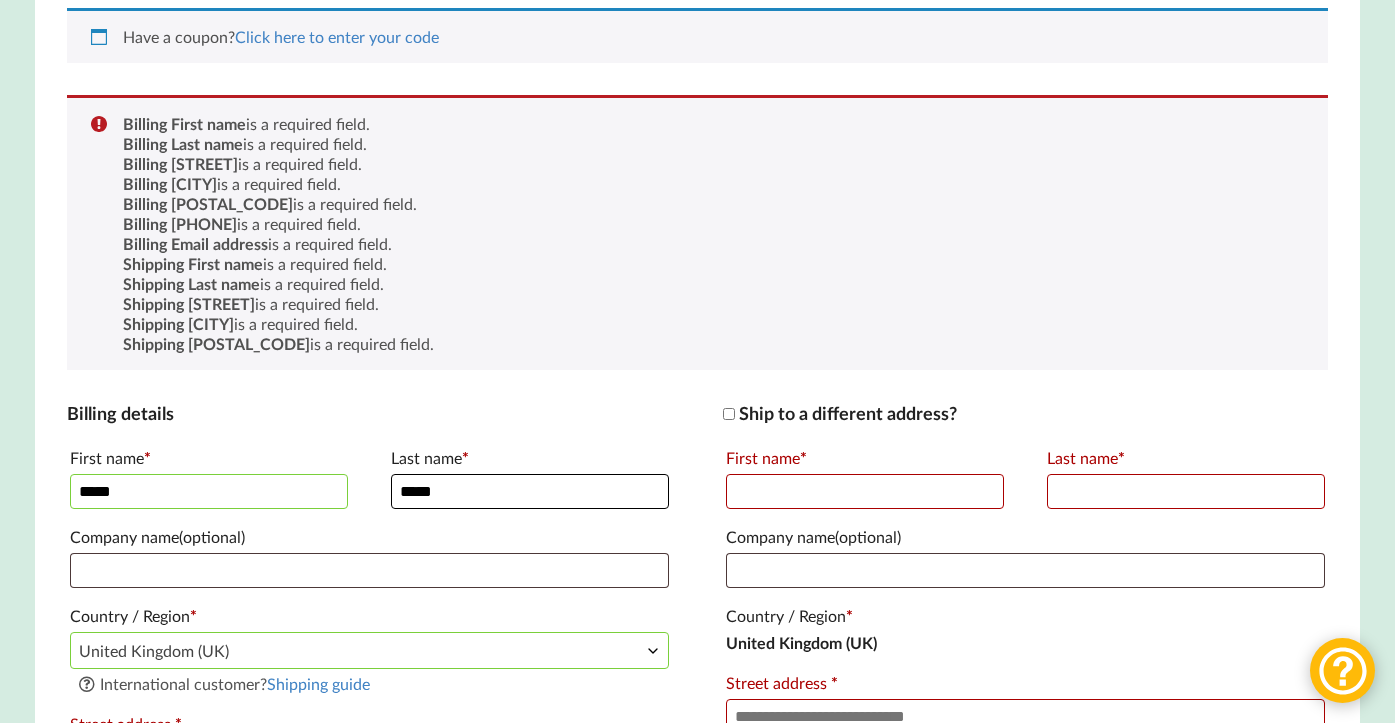 type on "*****" 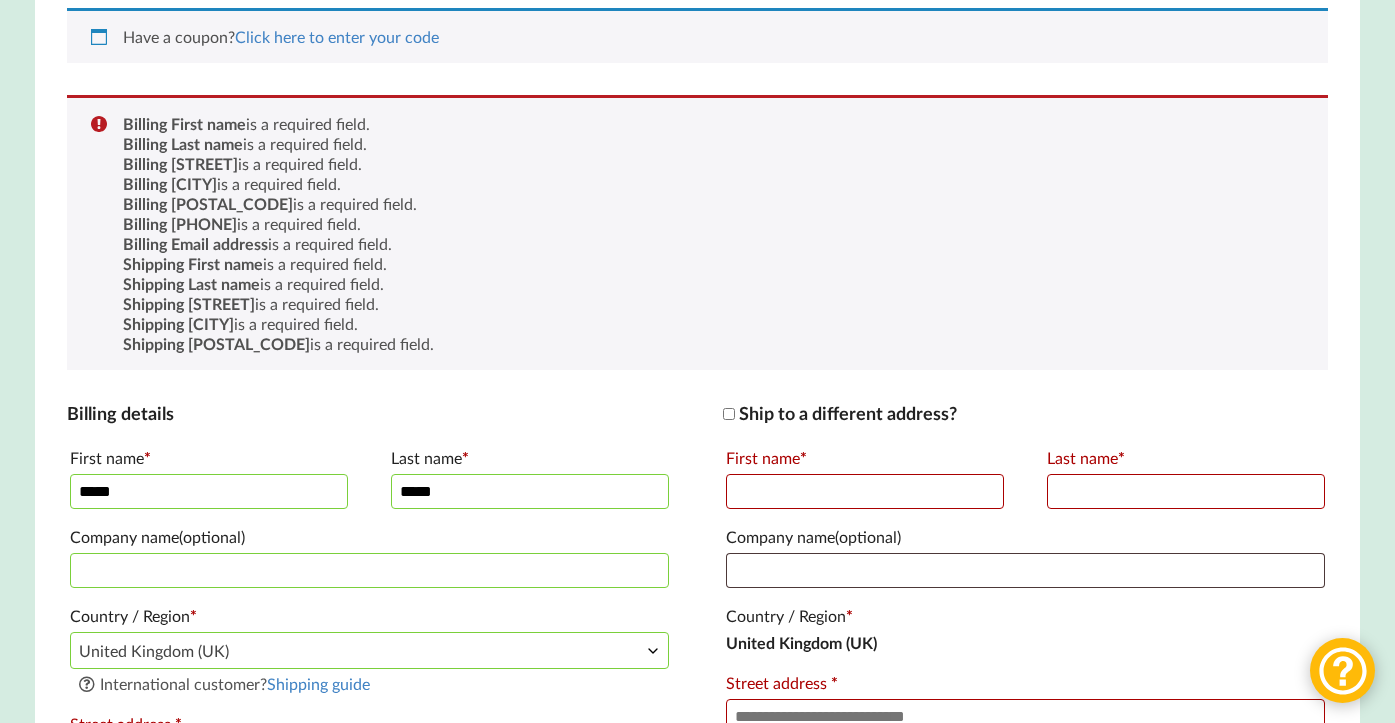 scroll, scrollTop: 856, scrollLeft: 0, axis: vertical 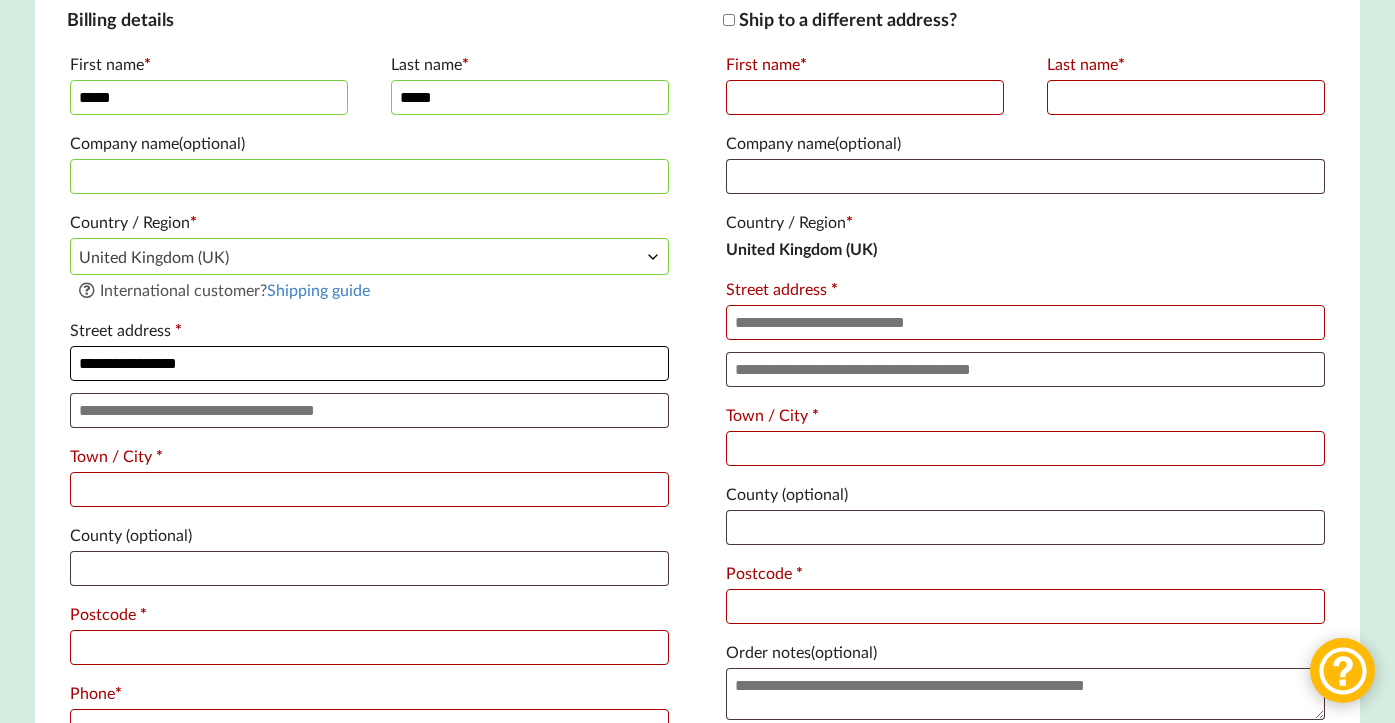 type on "**********" 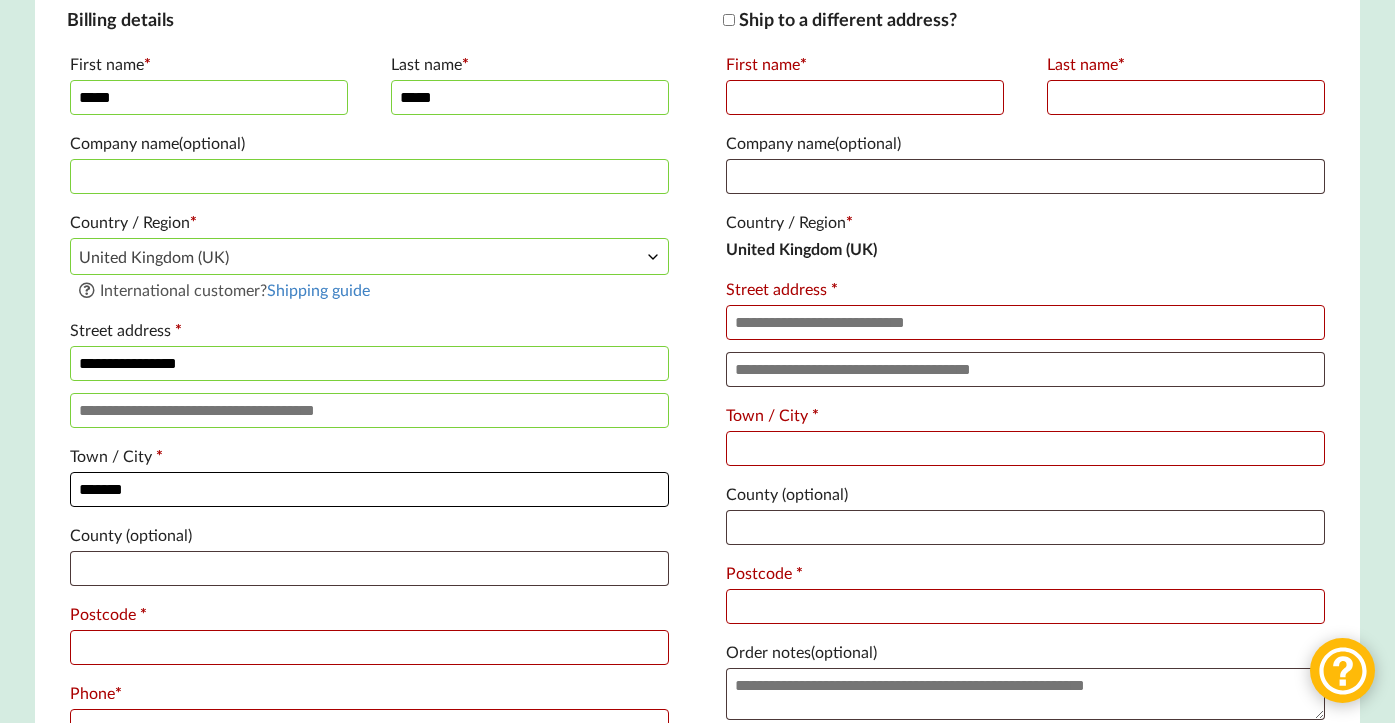 type on "*******" 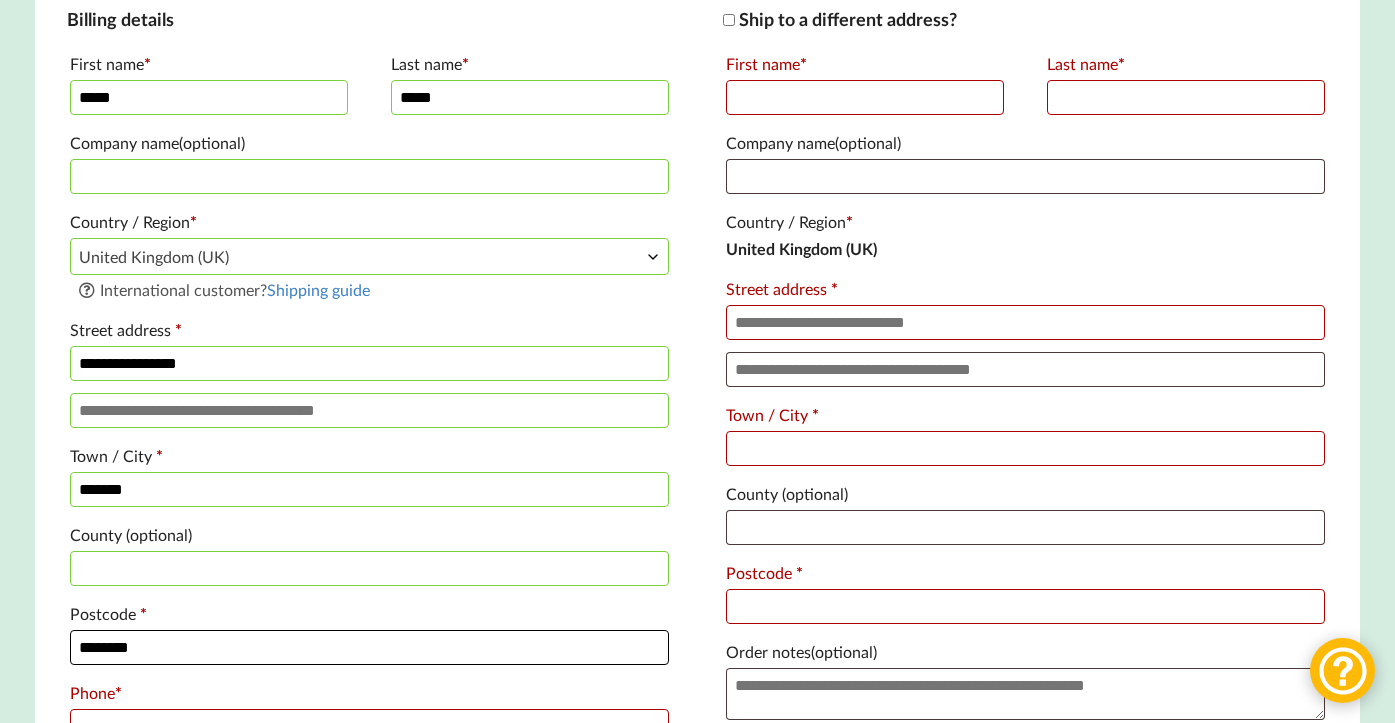 type on "********" 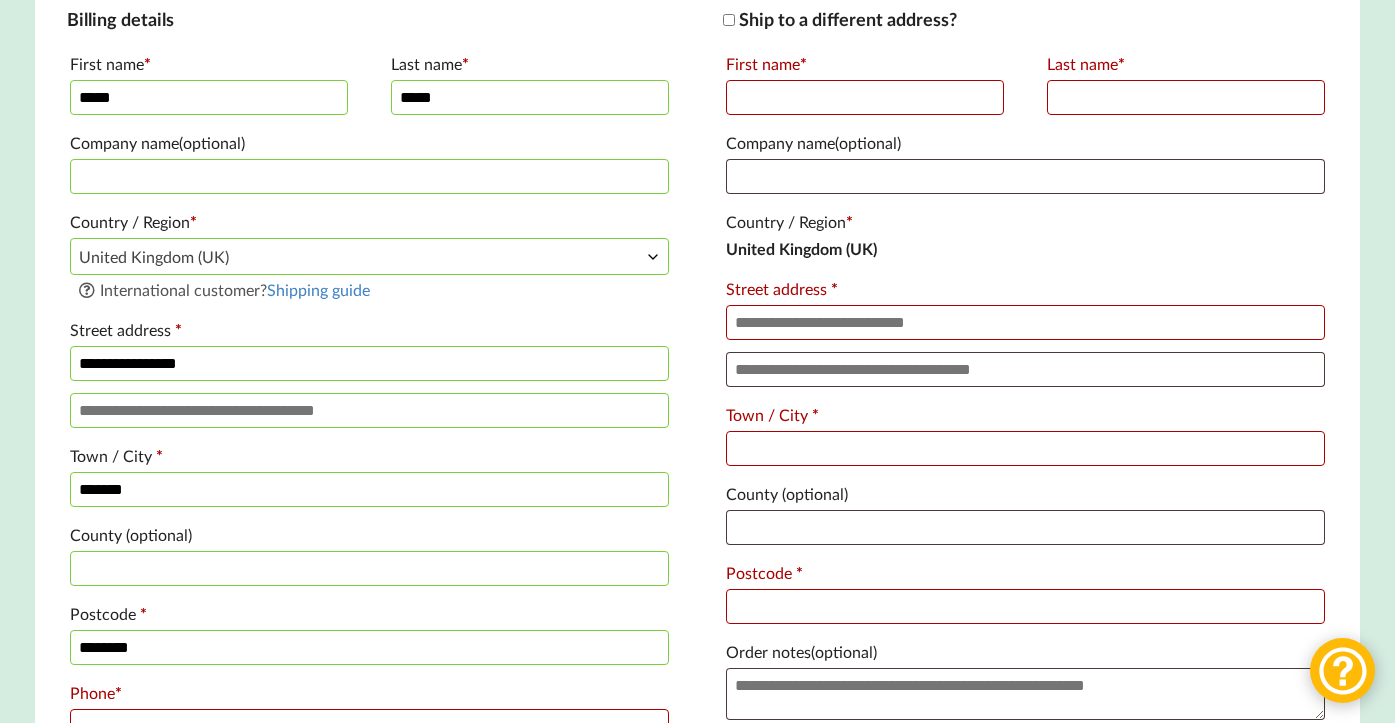 scroll, scrollTop: 1229, scrollLeft: 0, axis: vertical 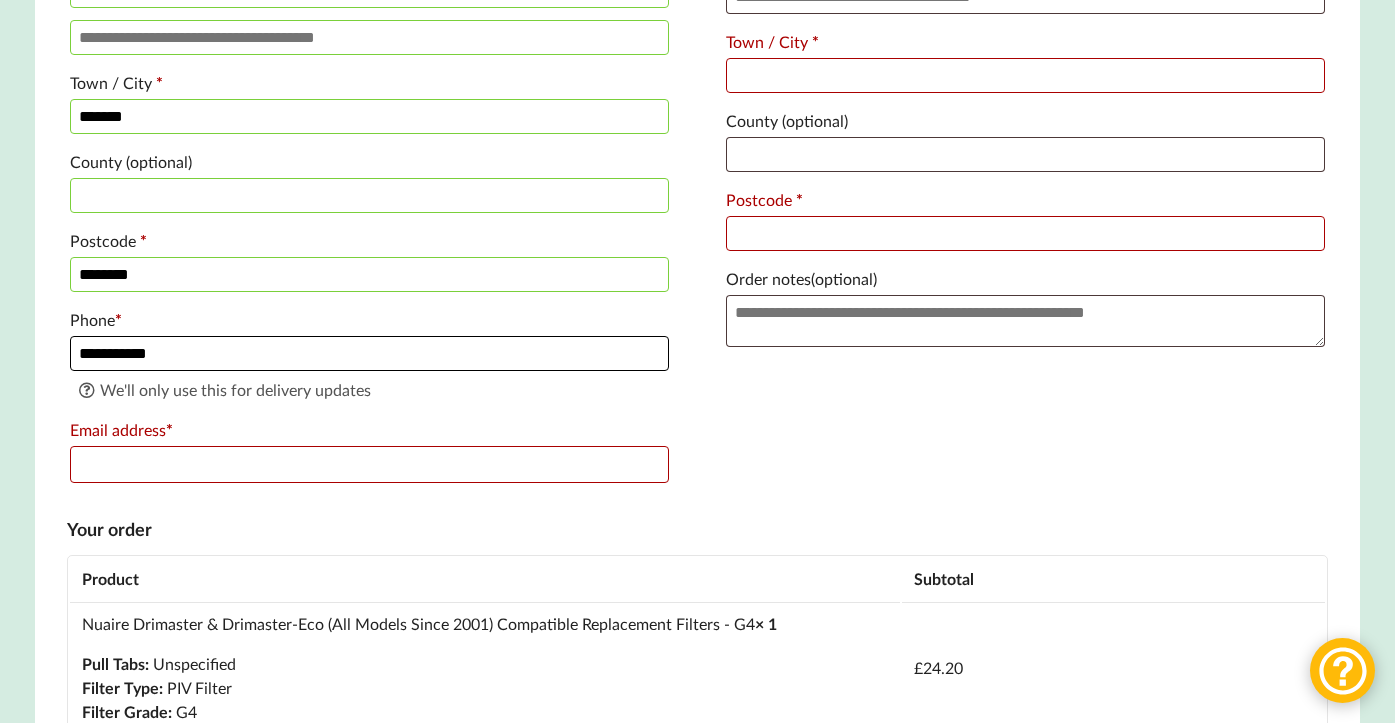 type on "**********" 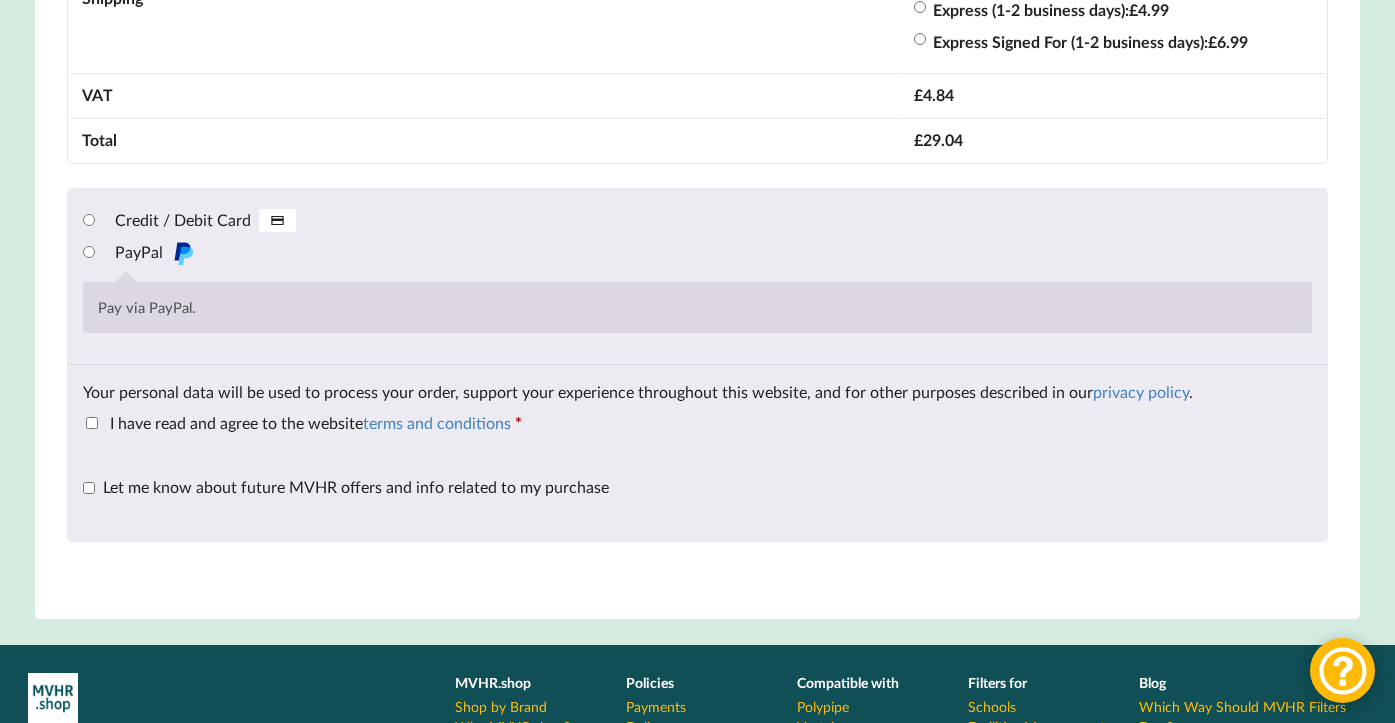 scroll, scrollTop: 2099, scrollLeft: 0, axis: vertical 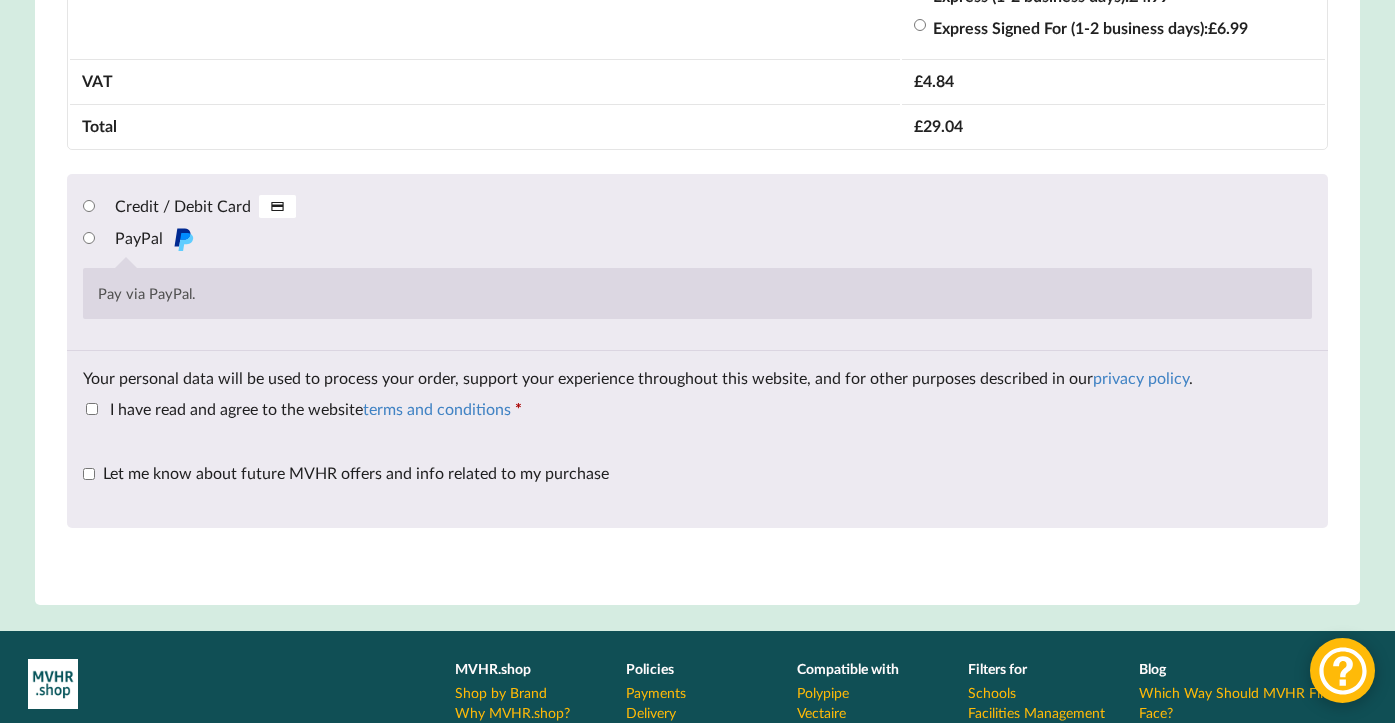 click on "Let me know about future MVHR offers and info related to my purchase  (optional)" at bounding box center [346, 472] 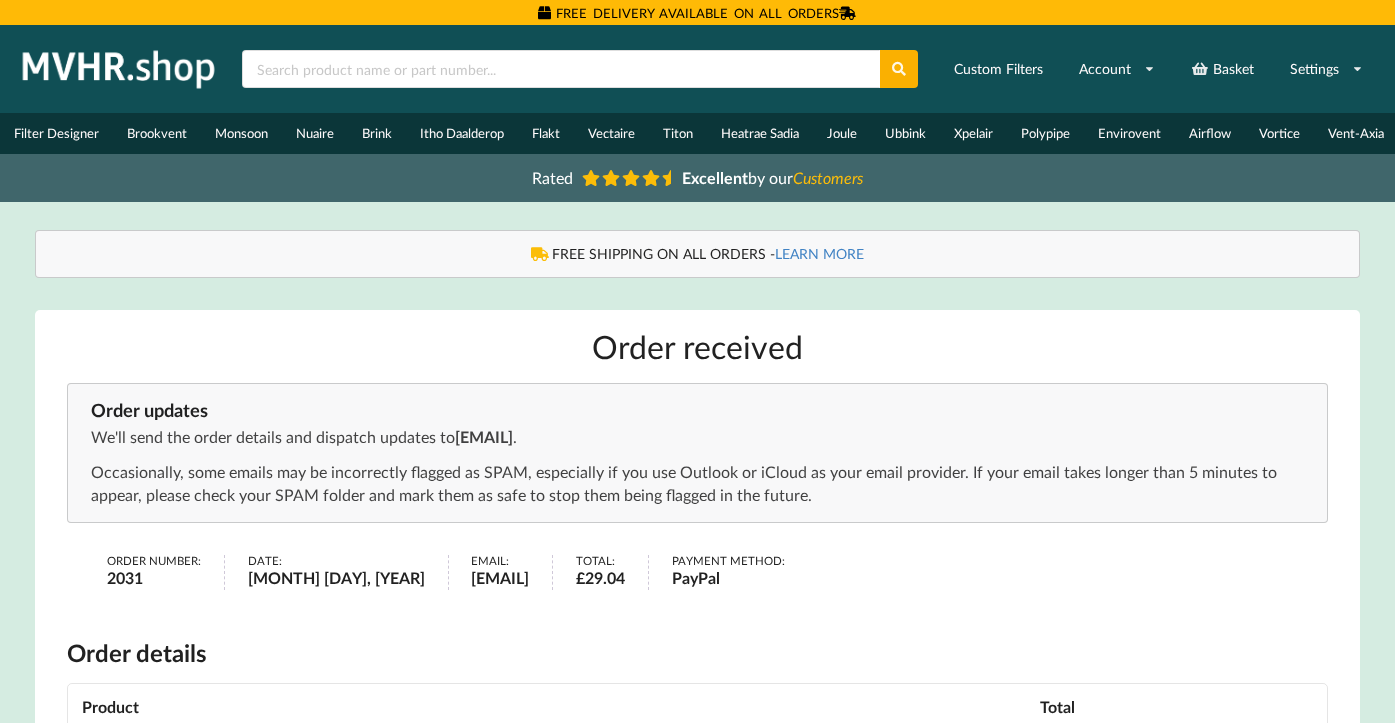 scroll, scrollTop: 0, scrollLeft: 0, axis: both 